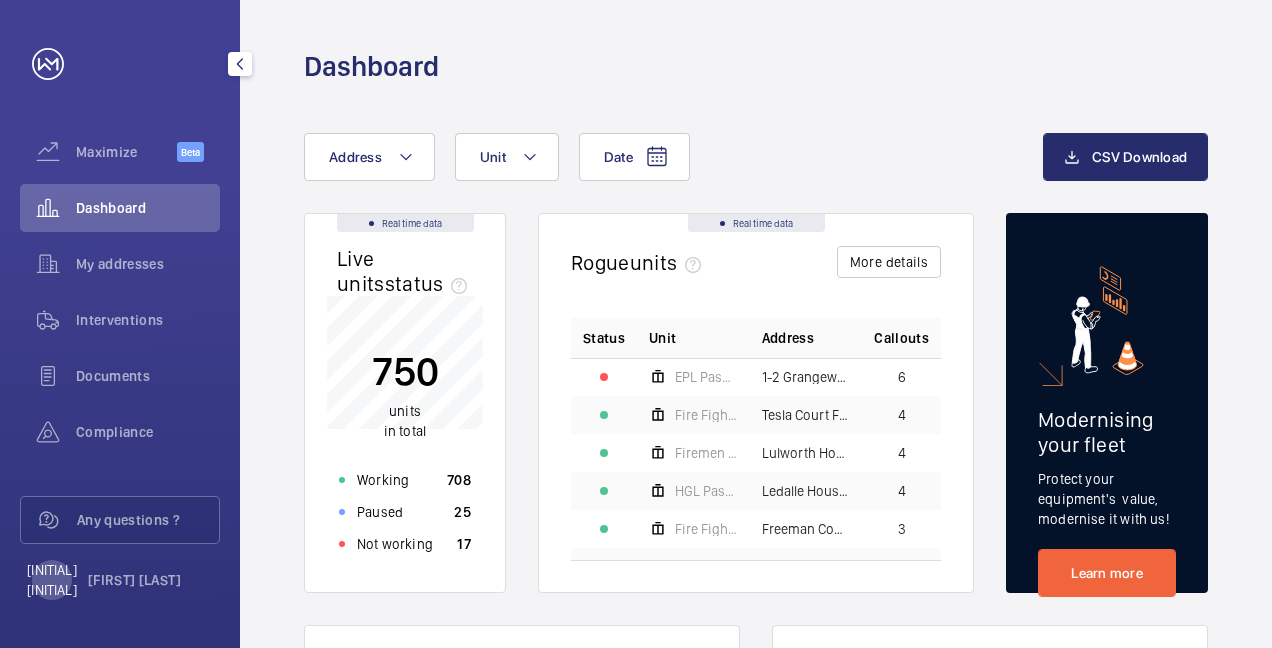 scroll, scrollTop: 0, scrollLeft: 0, axis: both 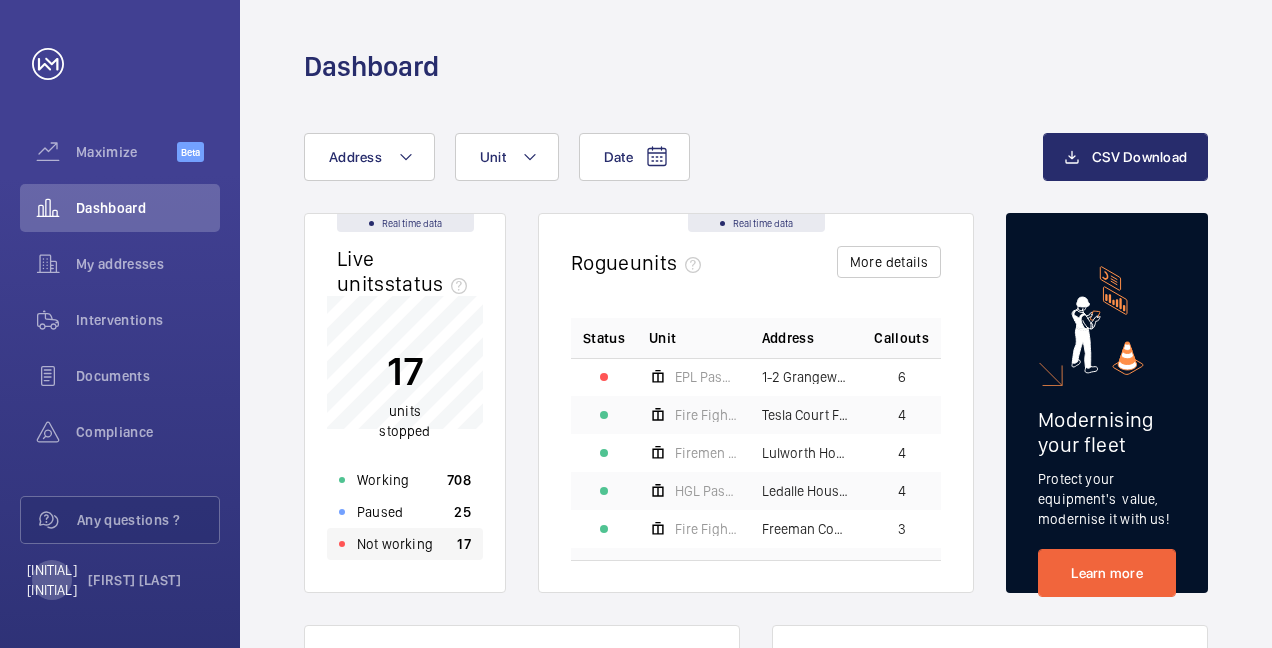 click on "Not working 17" 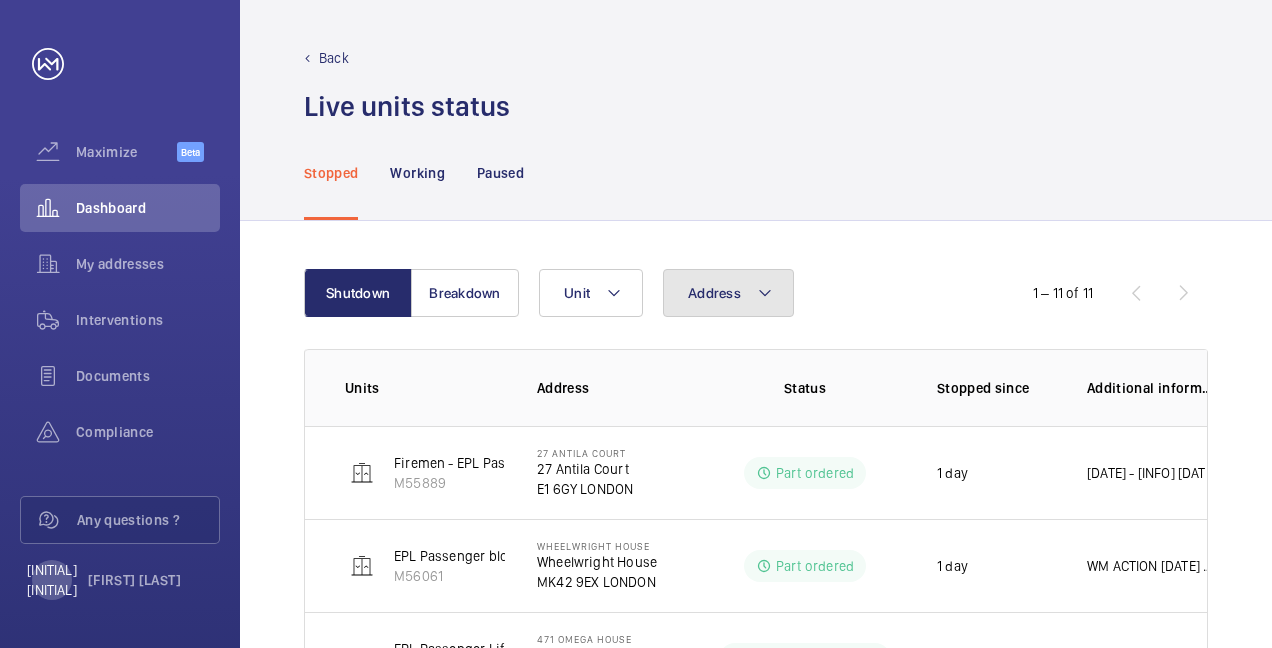 click on "Address" 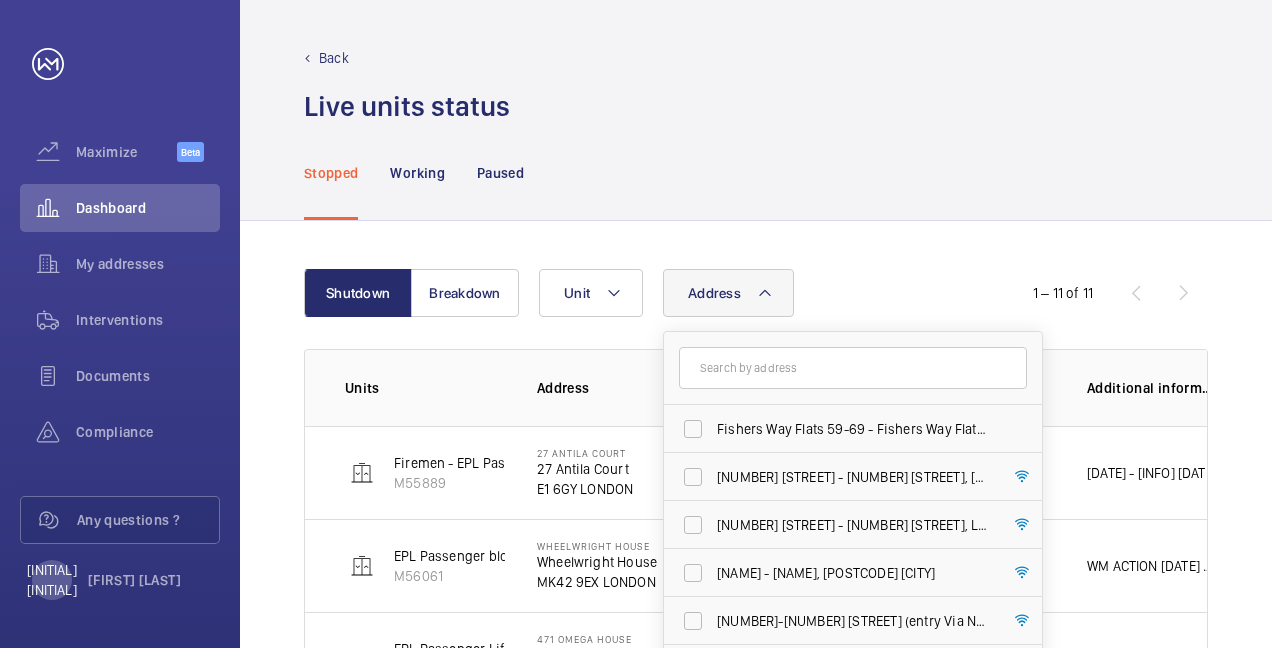 click 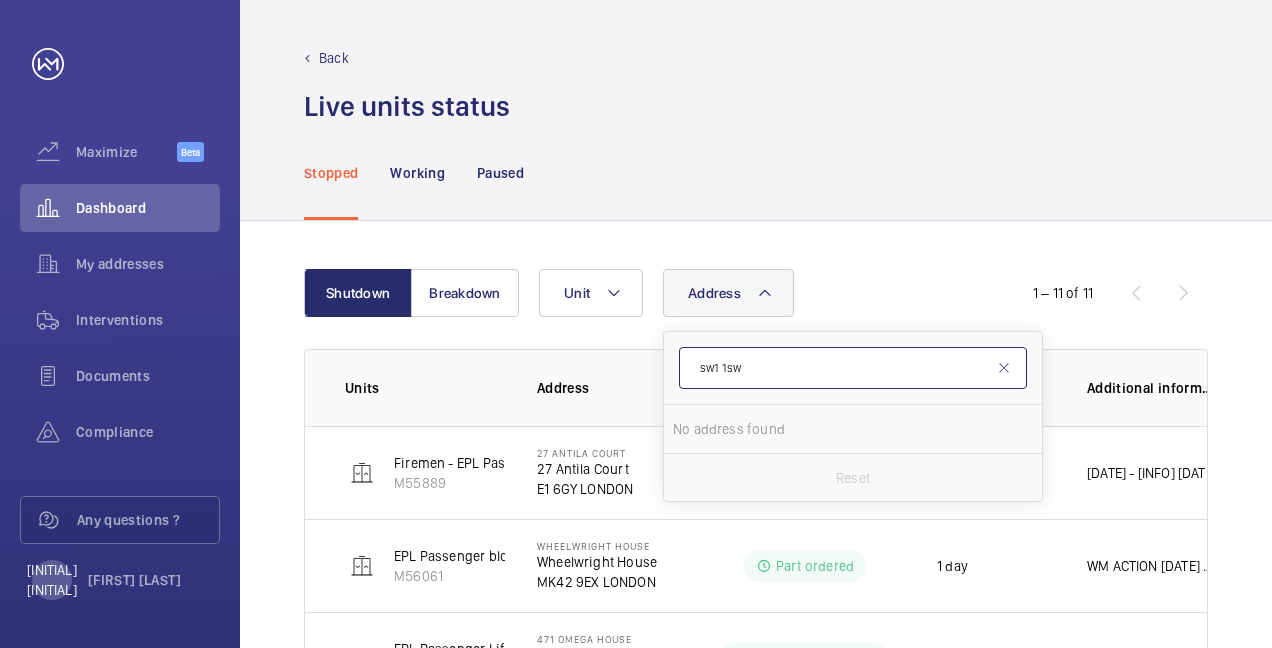 drag, startPoint x: 759, startPoint y: 357, endPoint x: 684, endPoint y: 359, distance: 75.026665 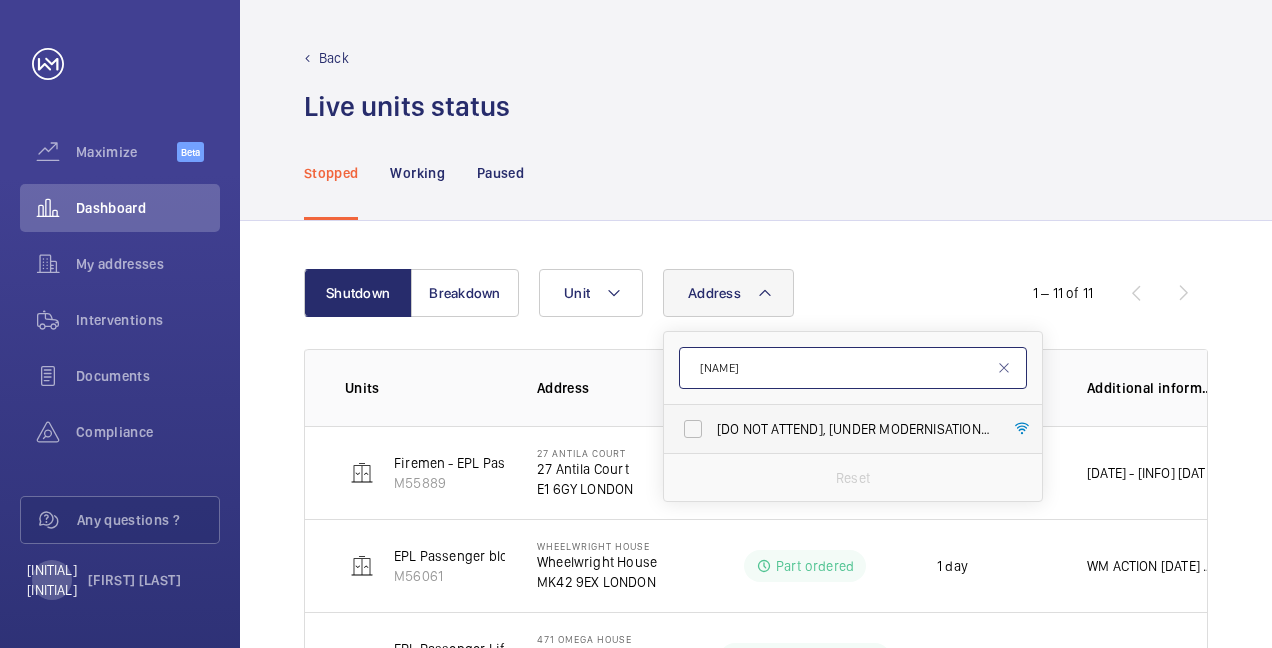 type on "[NAME]" 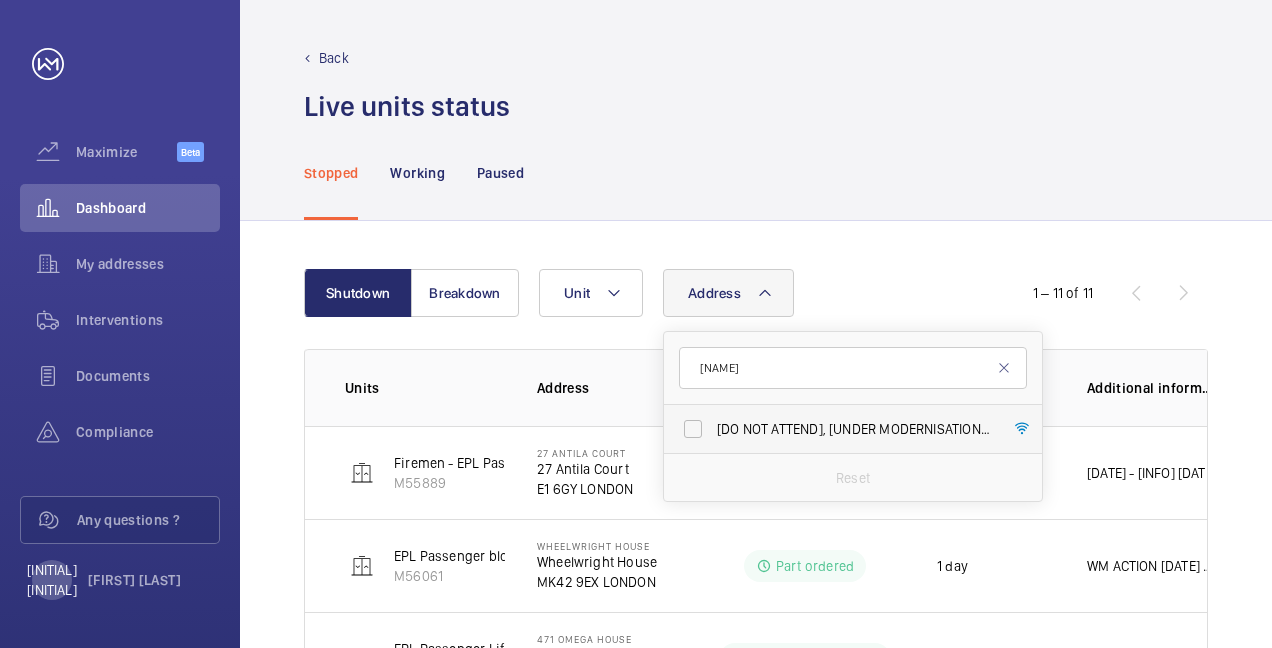 click on "DO NOT ATTEND, UNDER MODERNISATION - [NAME] - High Risk Building - [NAME], [POSTCODE] [CITY]" at bounding box center (854, 429) 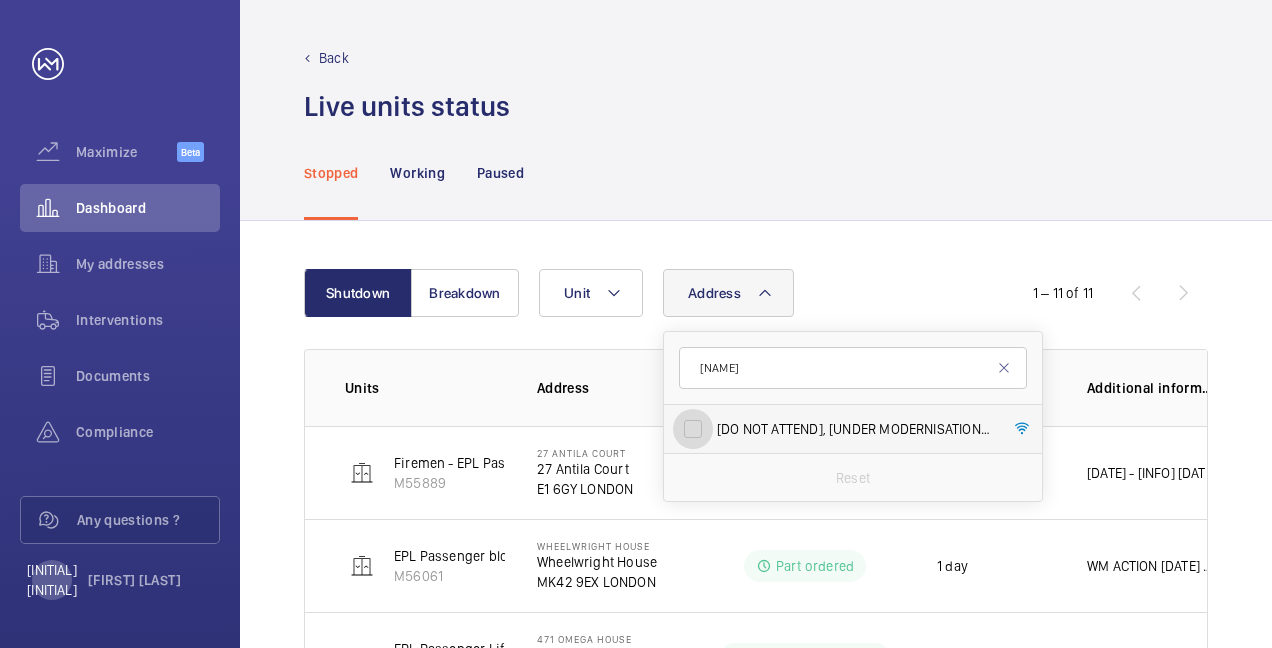 click on "DO NOT ATTEND, UNDER MODERNISATION - [NAME] - High Risk Building - [NAME], [POSTCODE] [CITY]" at bounding box center [693, 429] 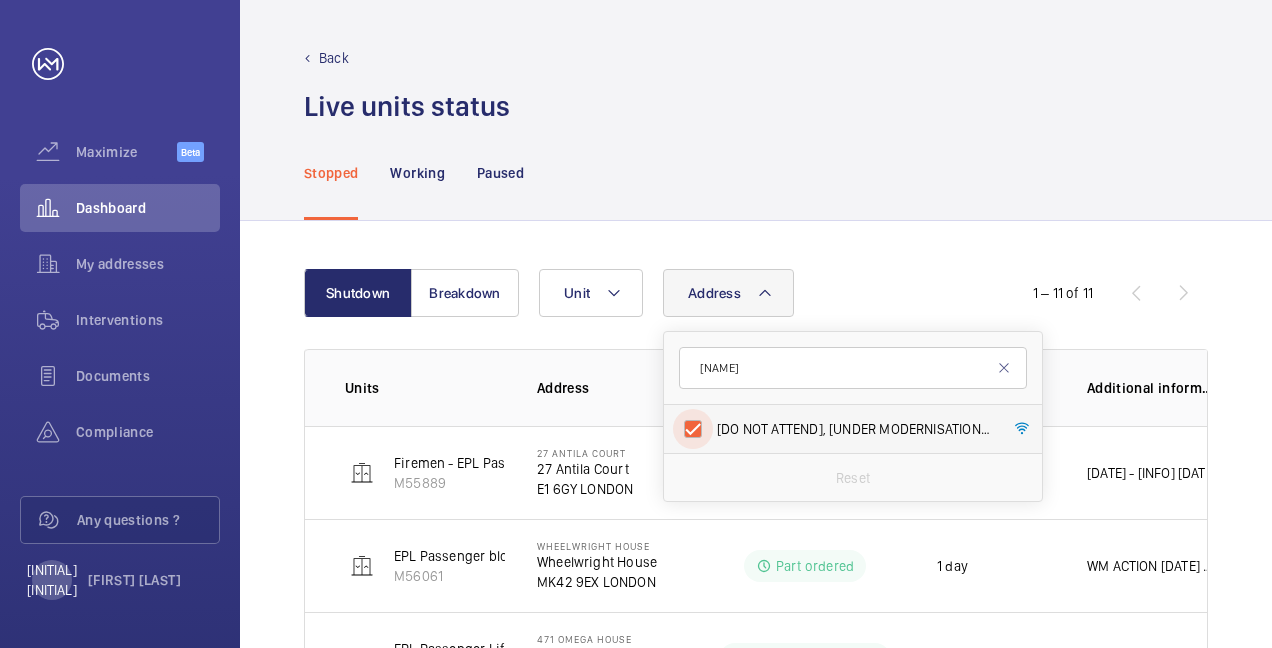 checkbox on "true" 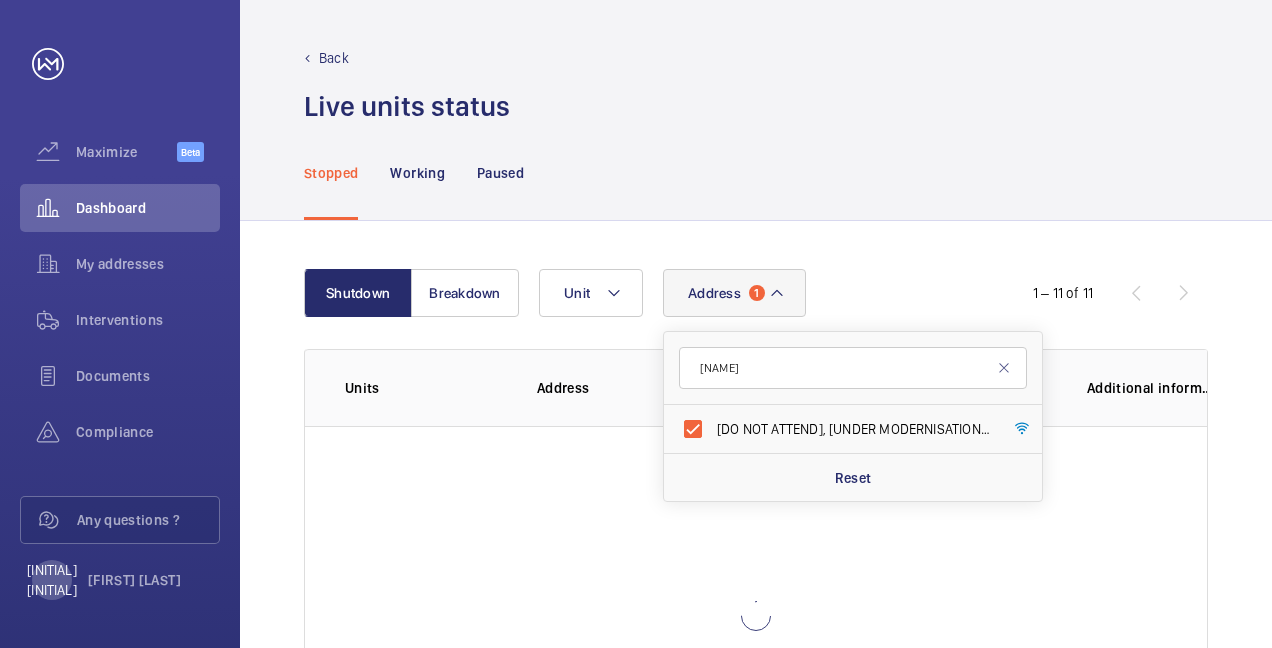 click on "[ADDRESS] [BUILDING] [DO NOT ATTEND], [UNDER MODERNISATION] - [BUILDING] [BUILDING], [CITY] [POSTCODE] [RESET UNIT]" 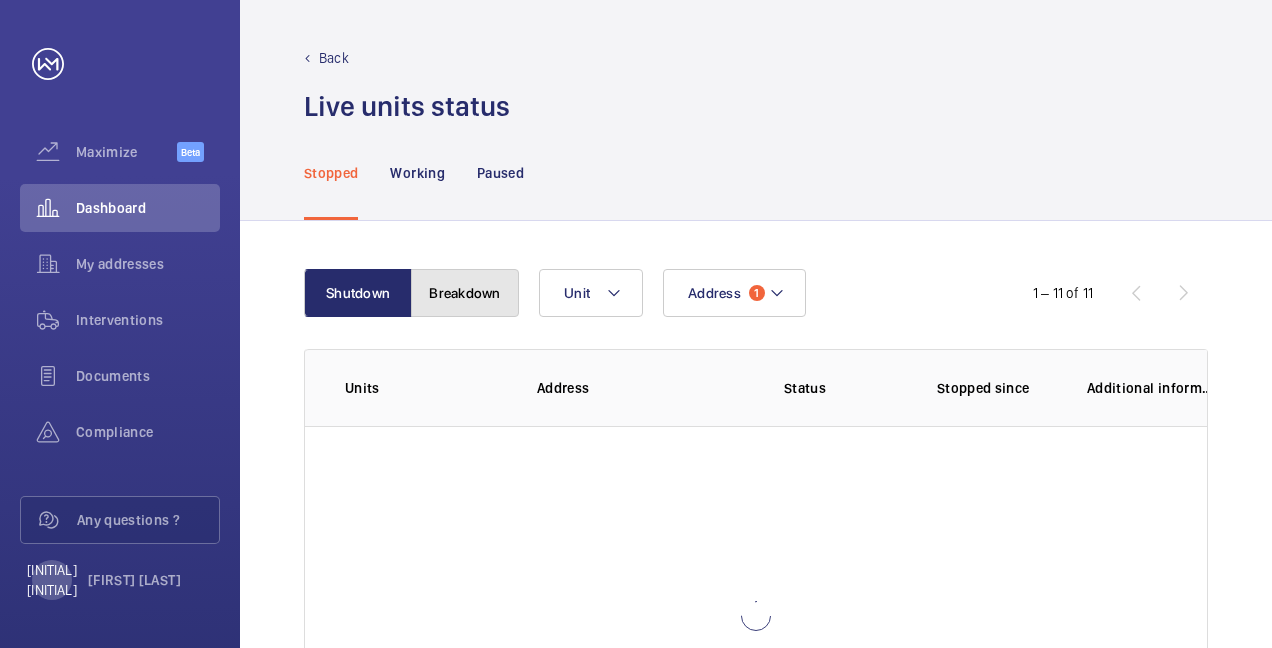 click on "Breakdown" 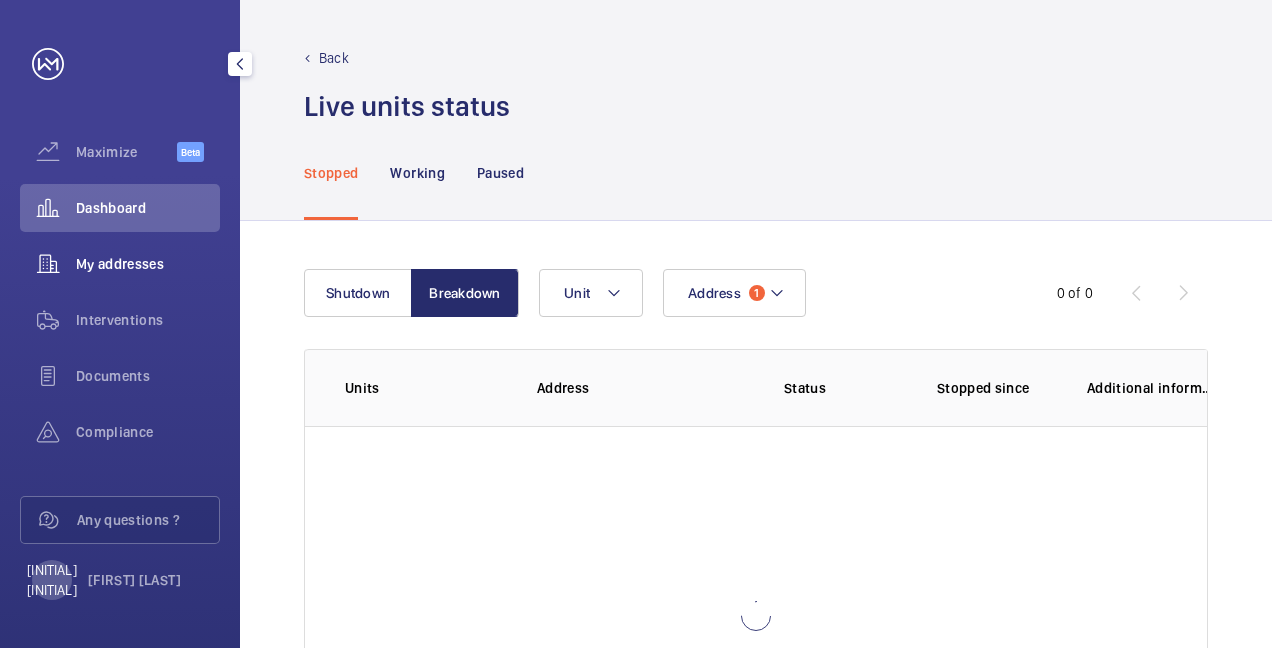 click on "My addresses" 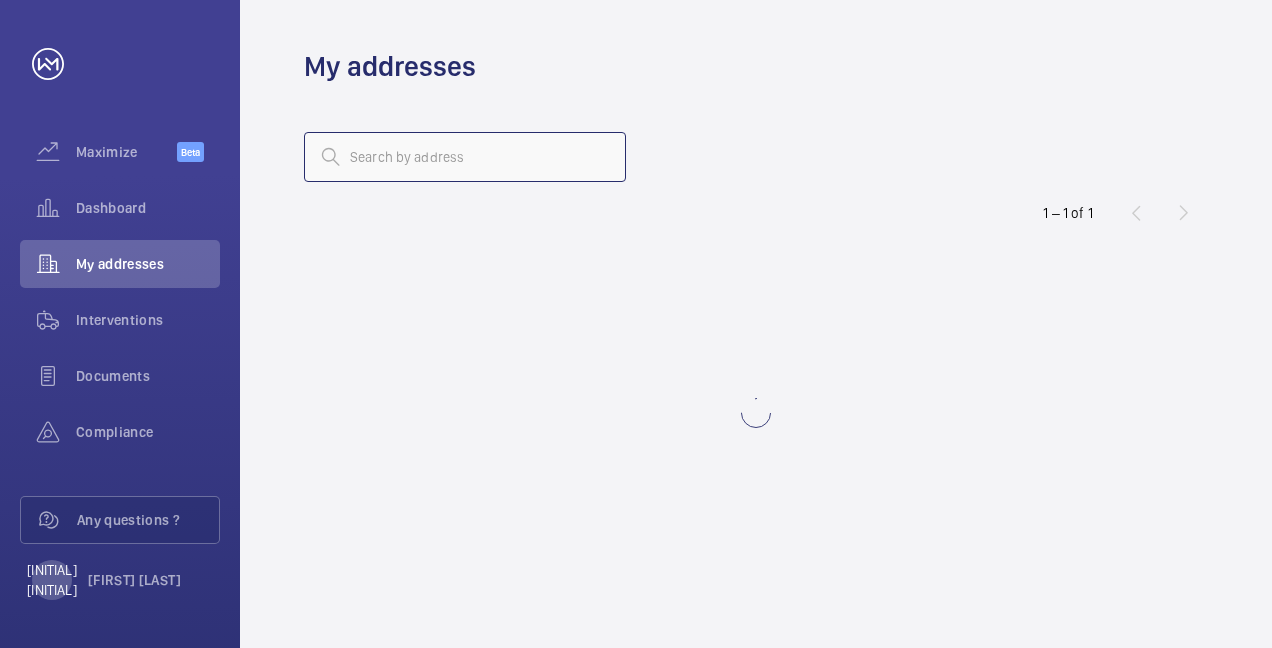 click 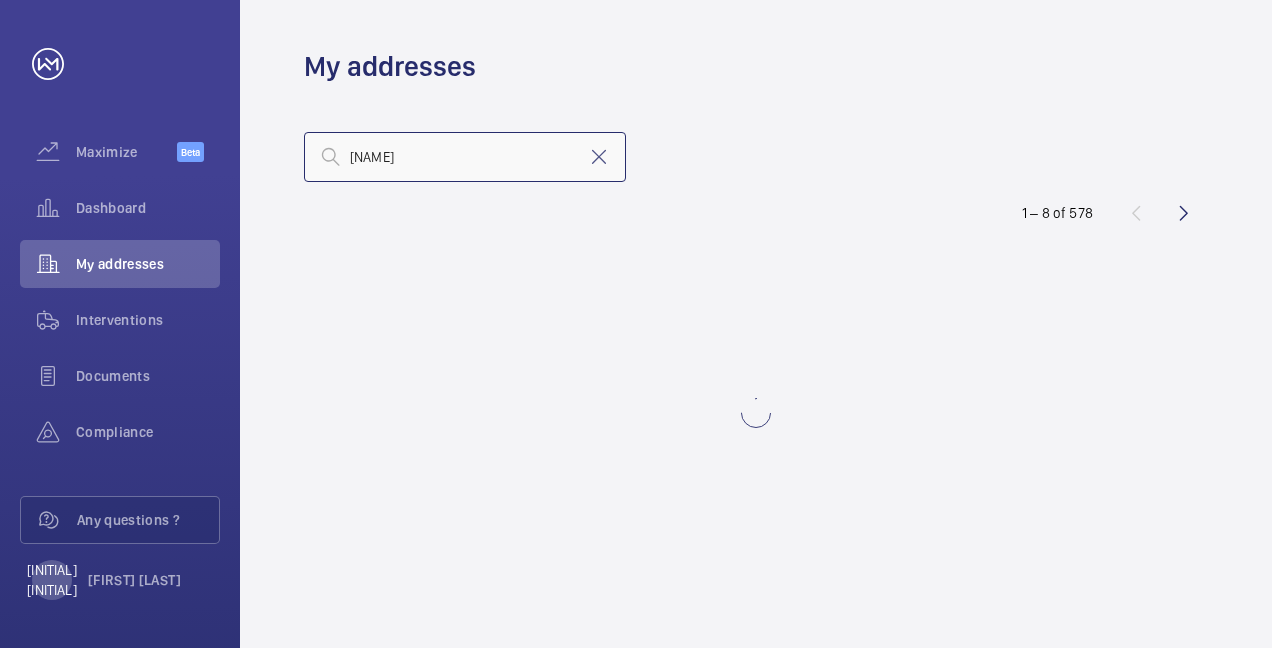 type on "[NAME]" 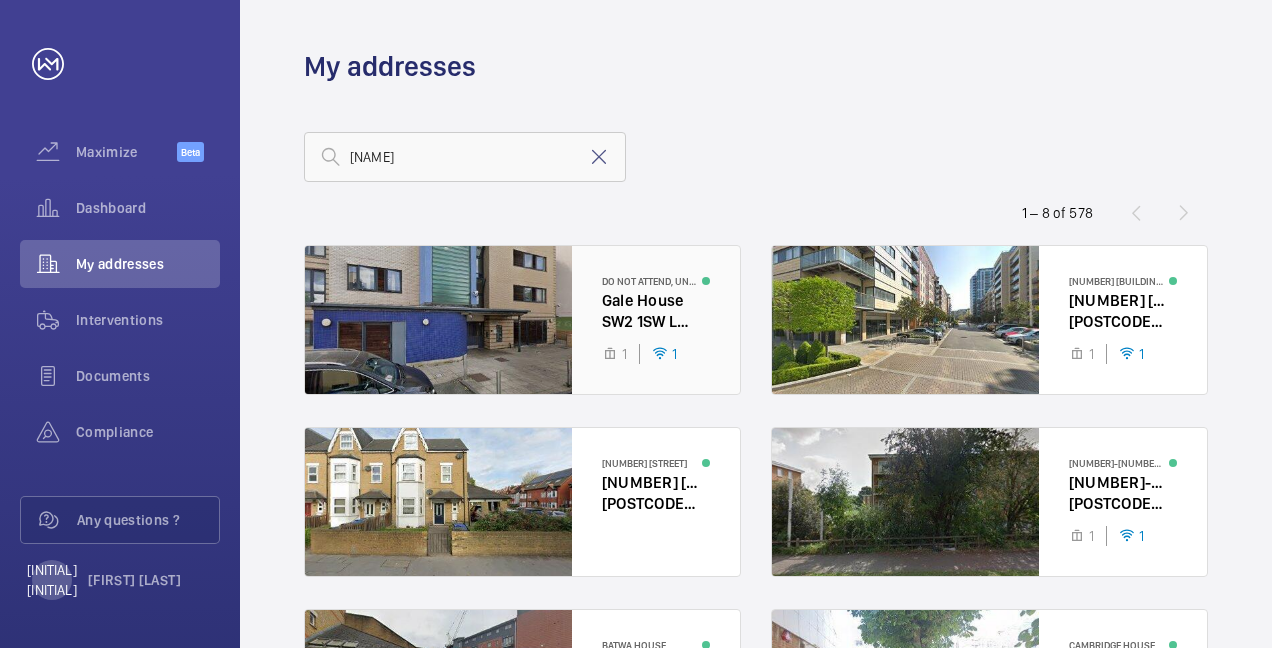 click 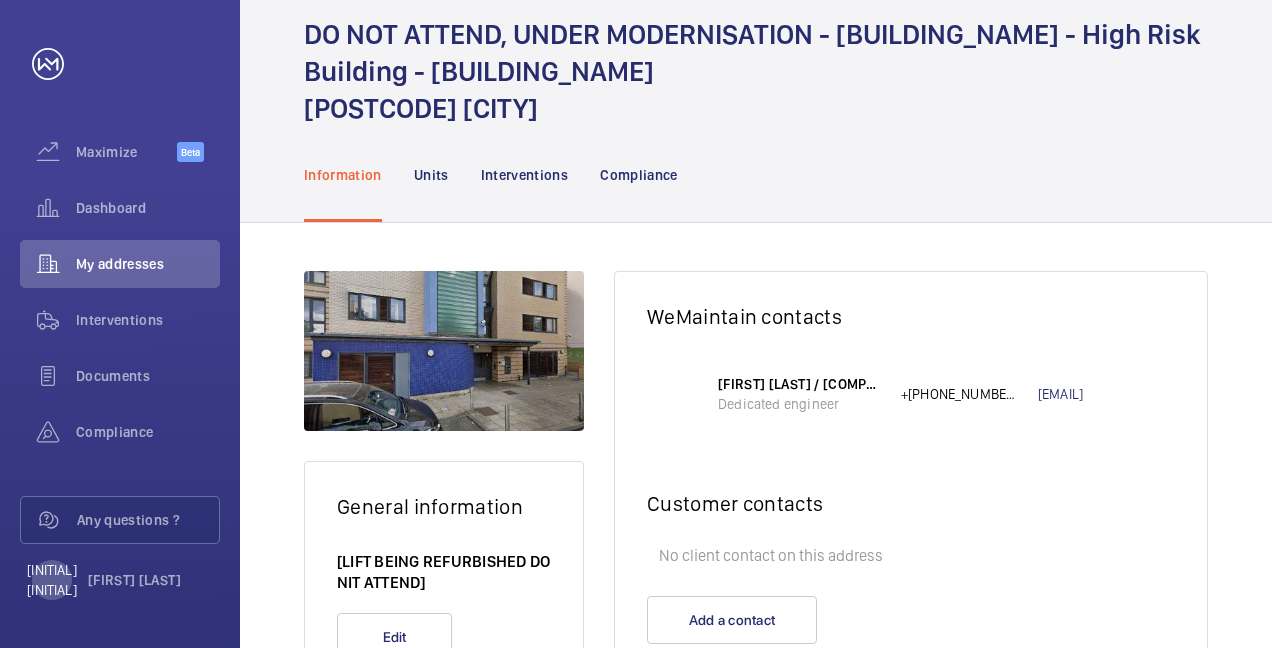 scroll, scrollTop: 166, scrollLeft: 0, axis: vertical 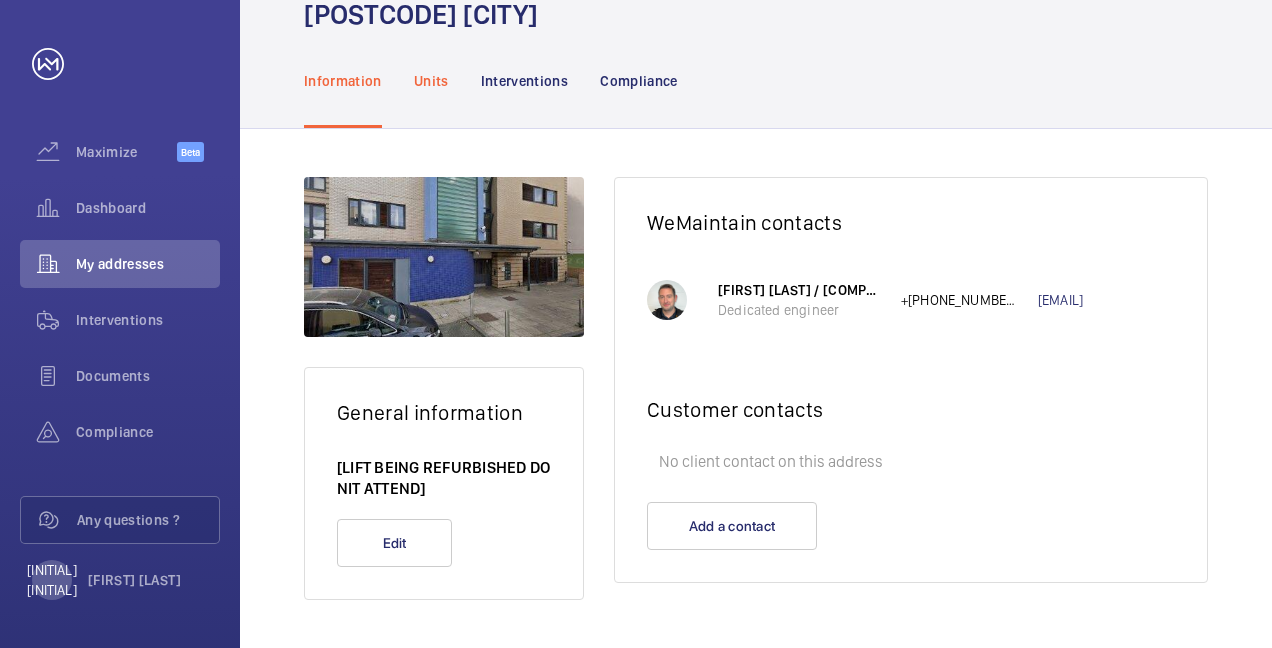 click on "Units" 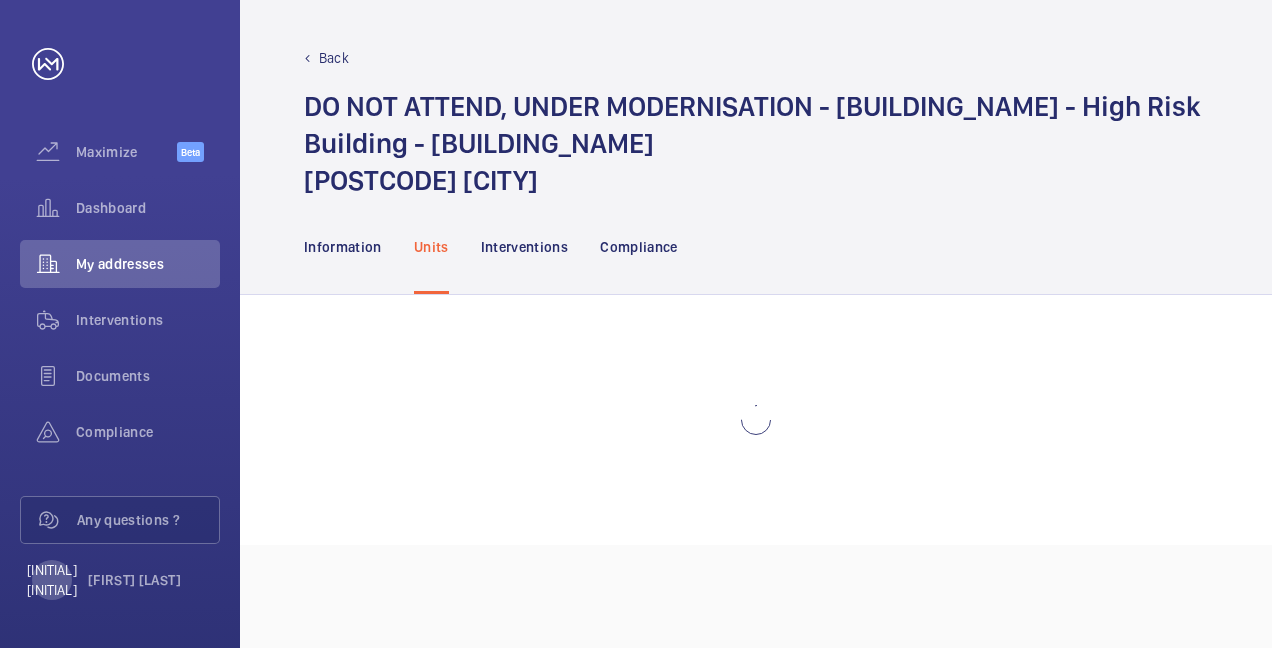 scroll, scrollTop: 0, scrollLeft: 0, axis: both 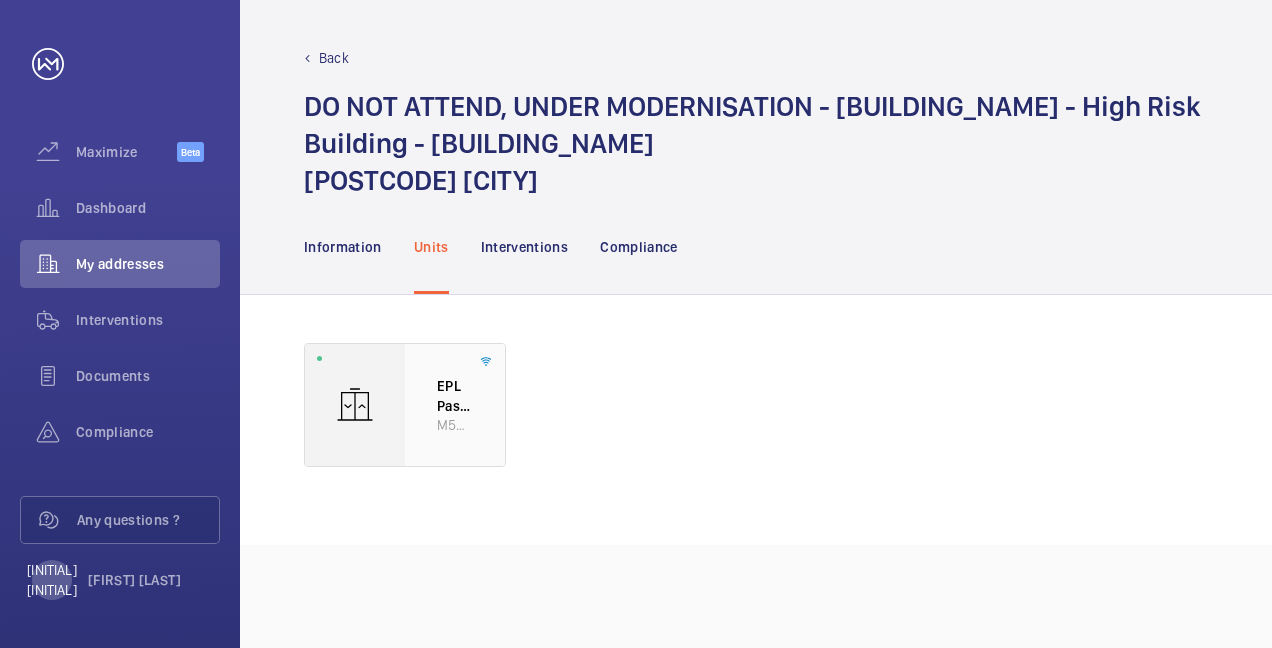 click on "[PRODUCT] [MODEL]" 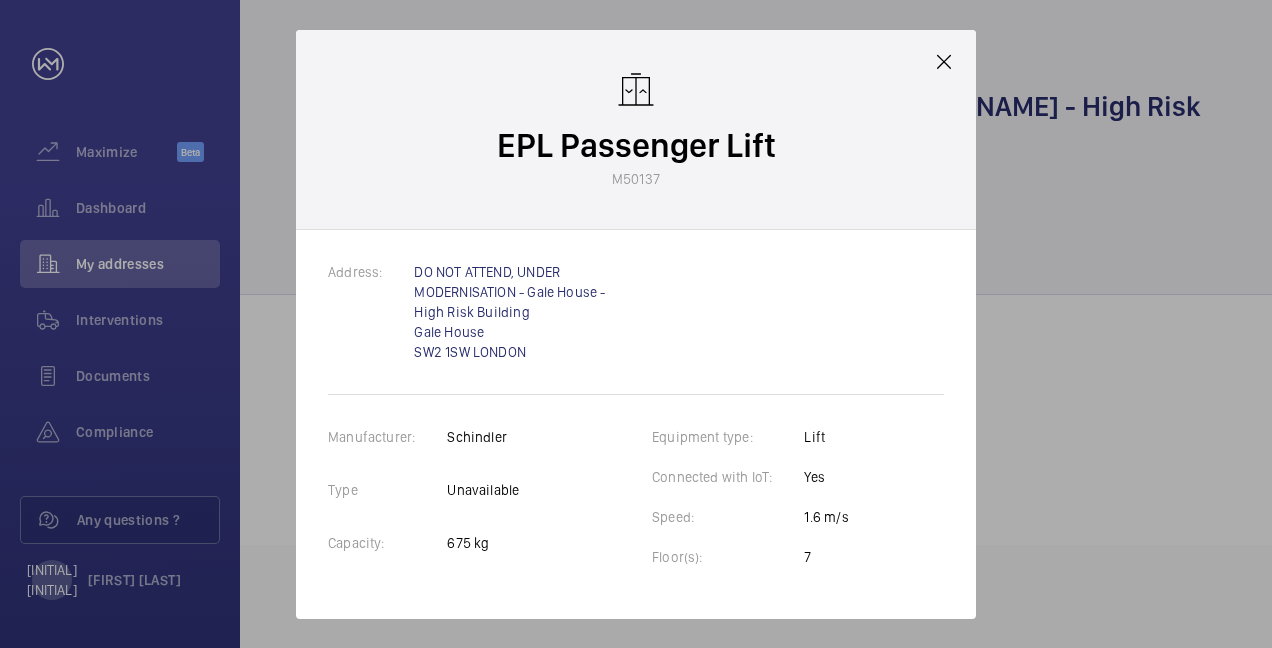 click 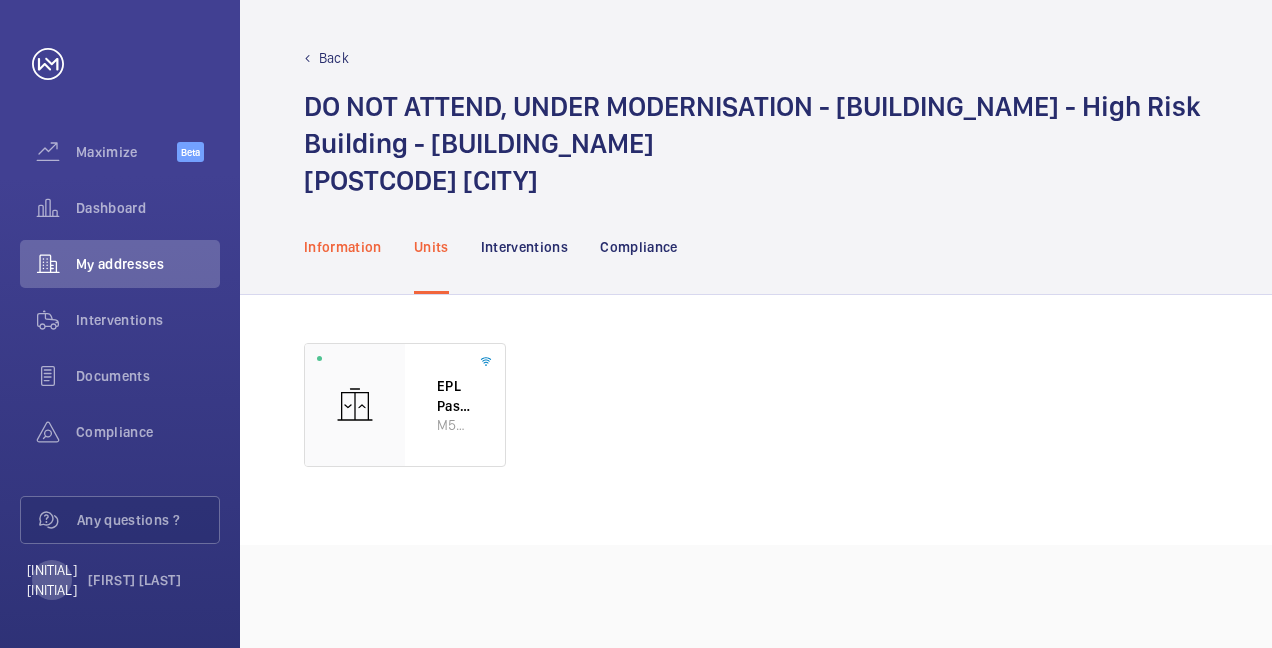 click on "Information" 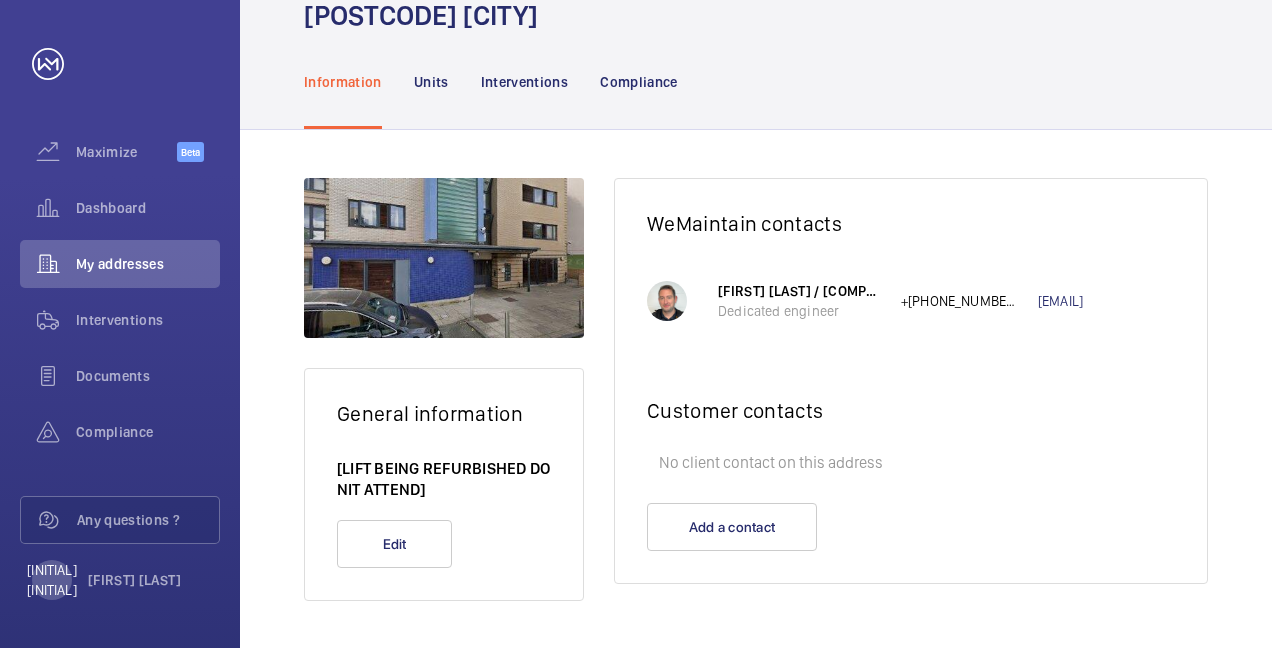 scroll, scrollTop: 166, scrollLeft: 0, axis: vertical 